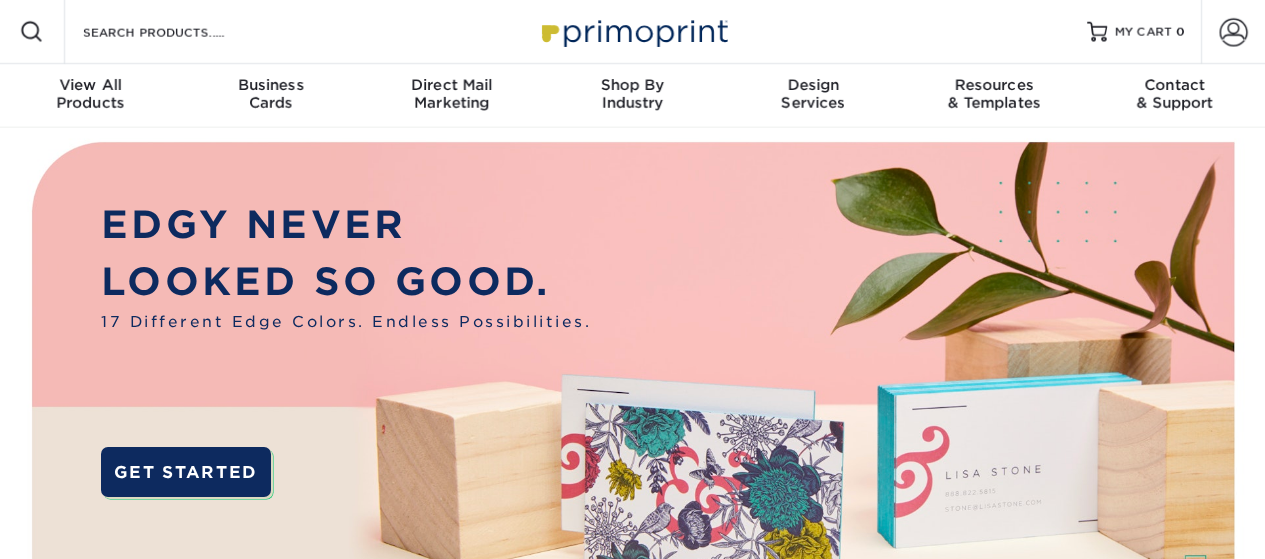 scroll, scrollTop: 0, scrollLeft: 0, axis: both 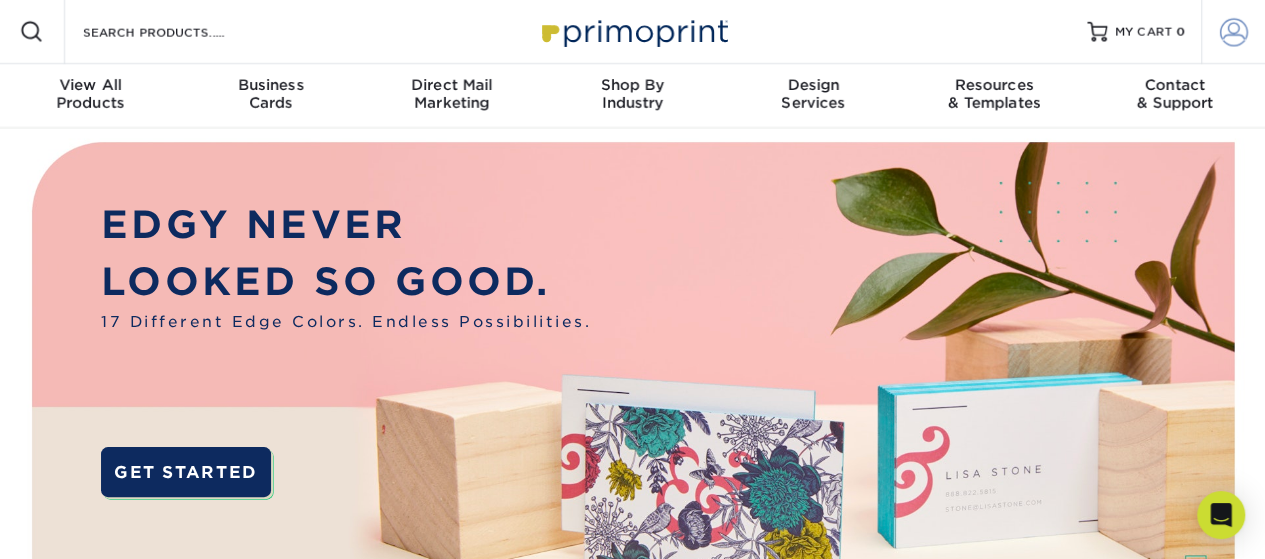 click at bounding box center (1234, 32) 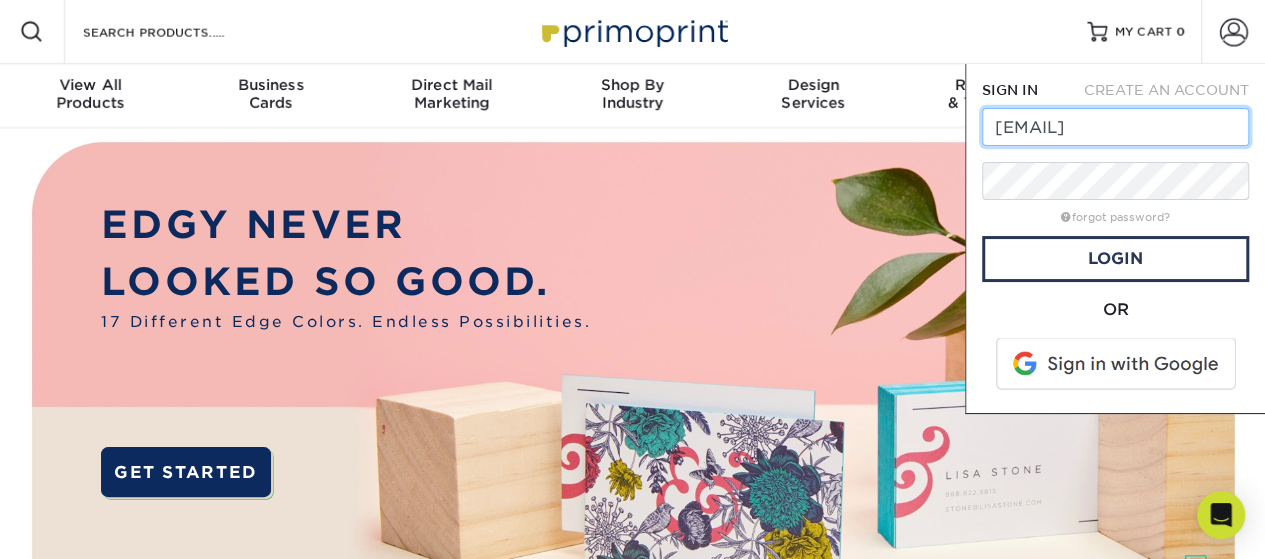 scroll, scrollTop: 0, scrollLeft: 17, axis: horizontal 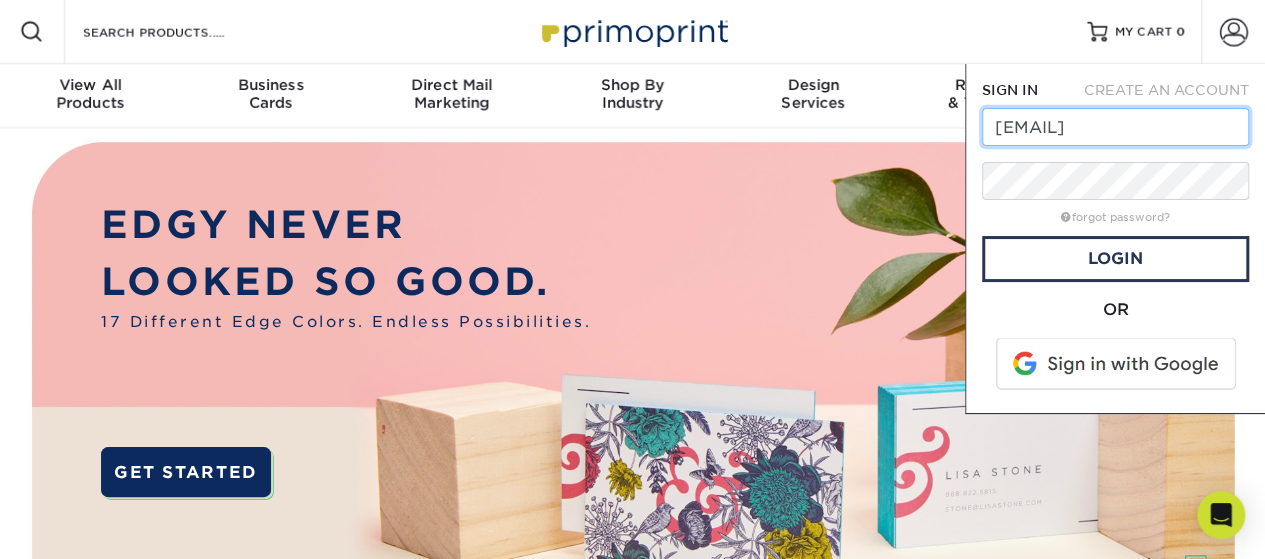 type on "cjackman@accurategroup.com" 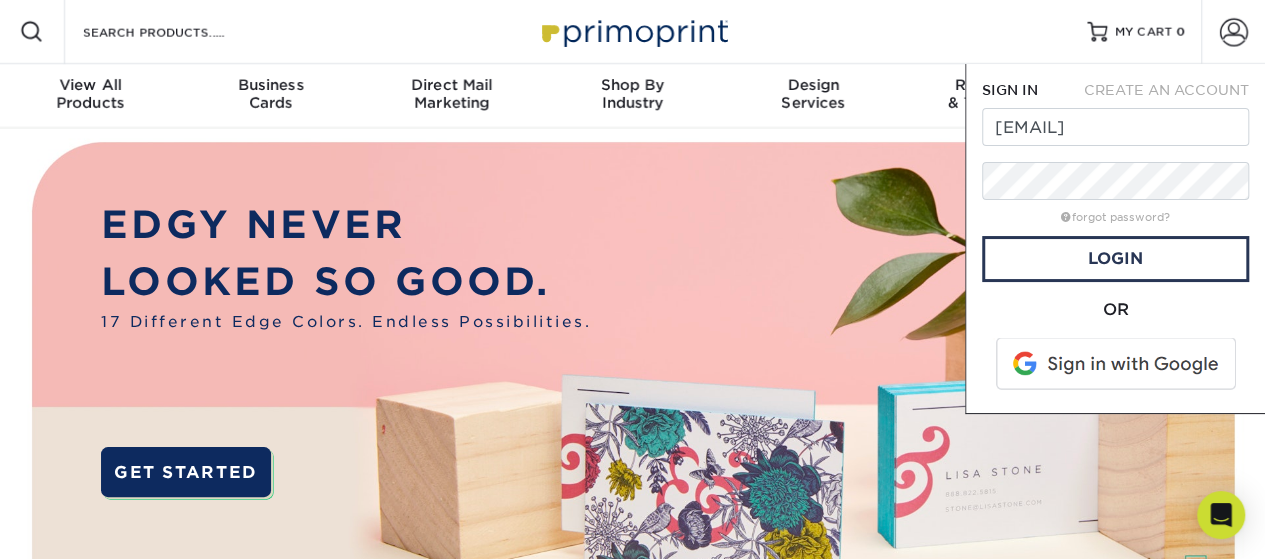 scroll, scrollTop: 0, scrollLeft: 0, axis: both 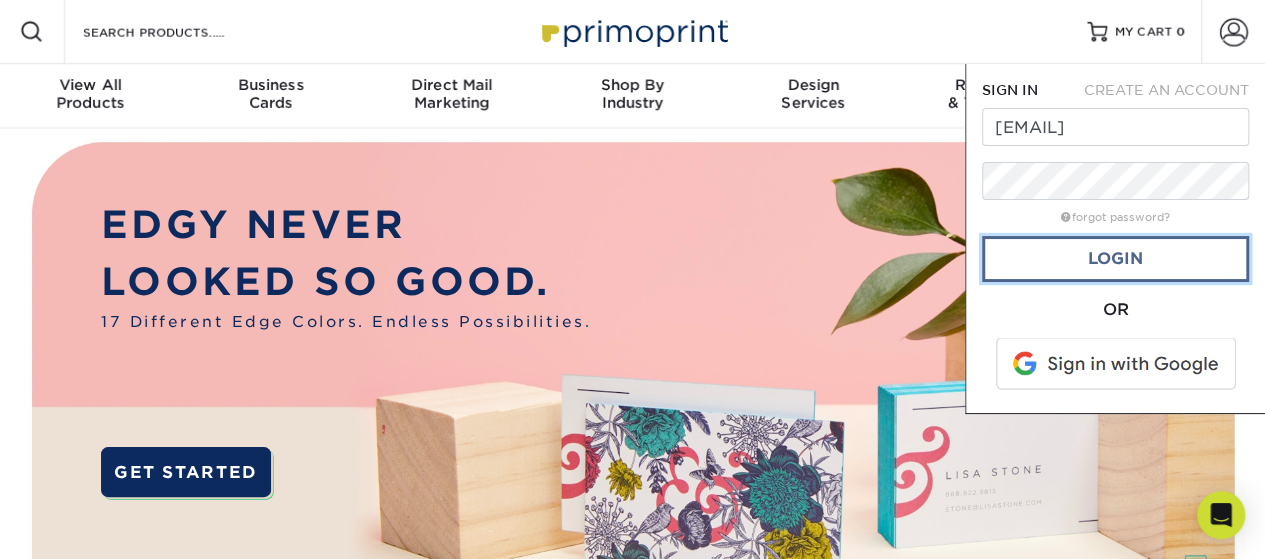 click on "Login" at bounding box center (1115, 259) 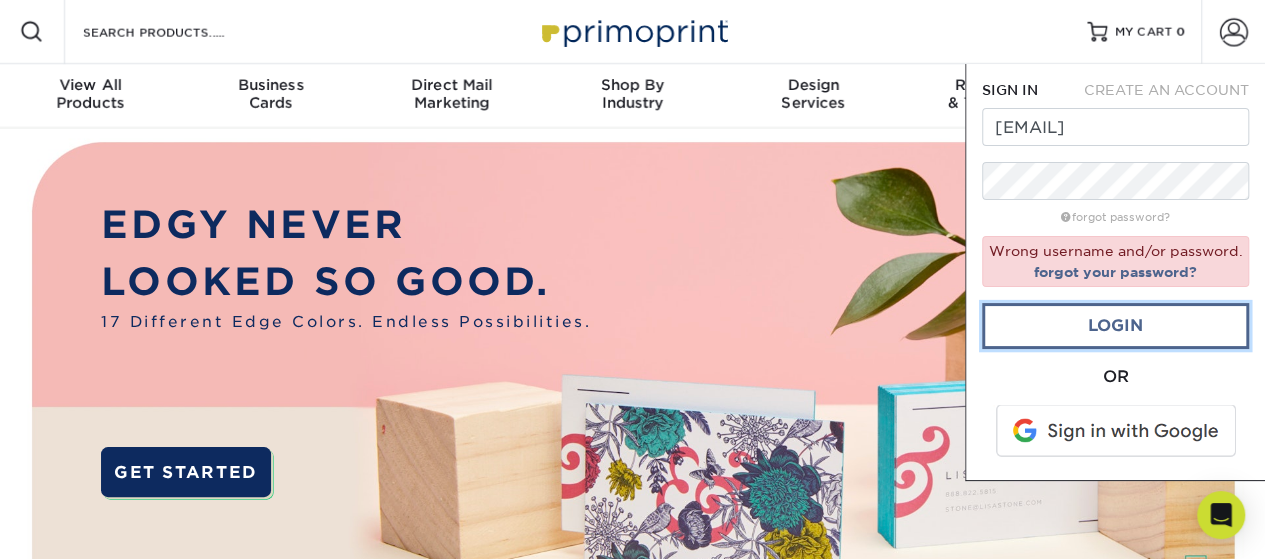 click on "Login" at bounding box center [1115, 326] 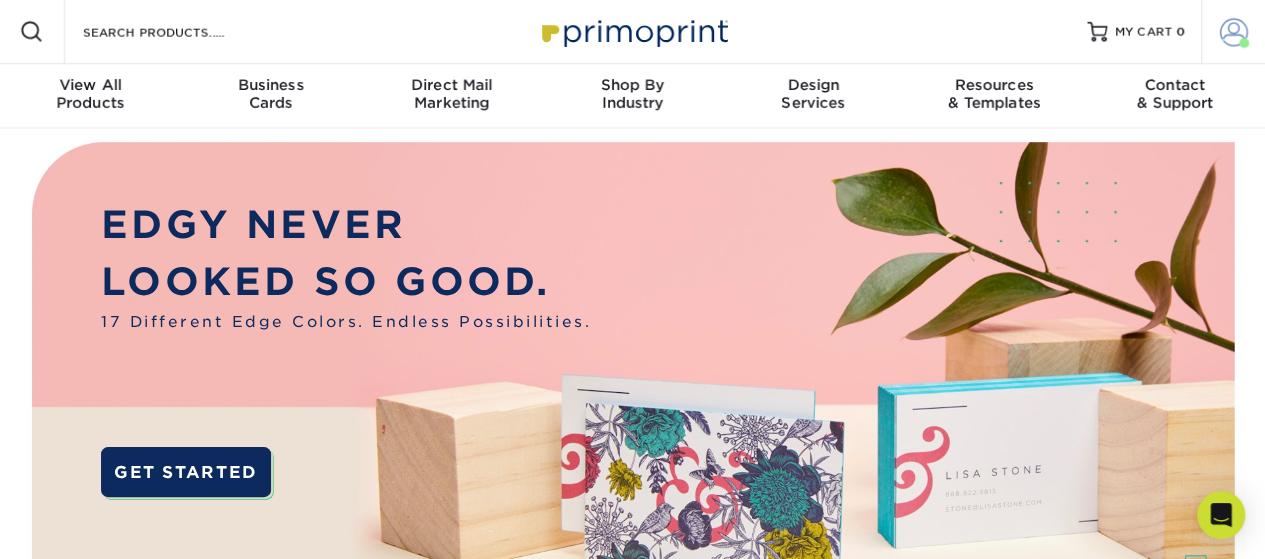 click at bounding box center [1234, 32] 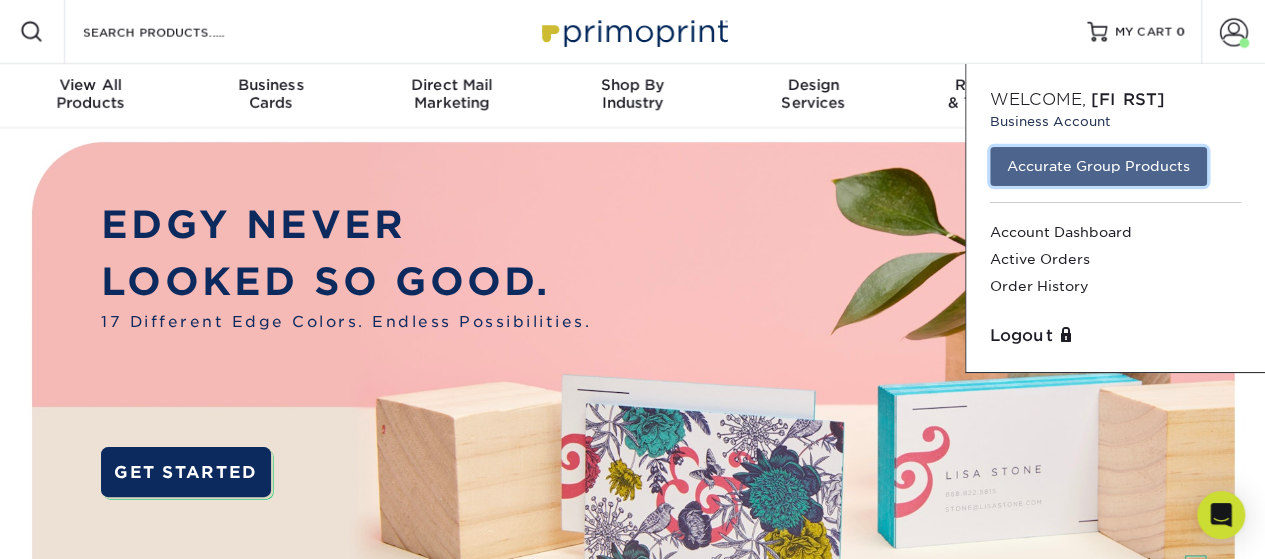 click on "Accurate Group Products" at bounding box center [1098, 166] 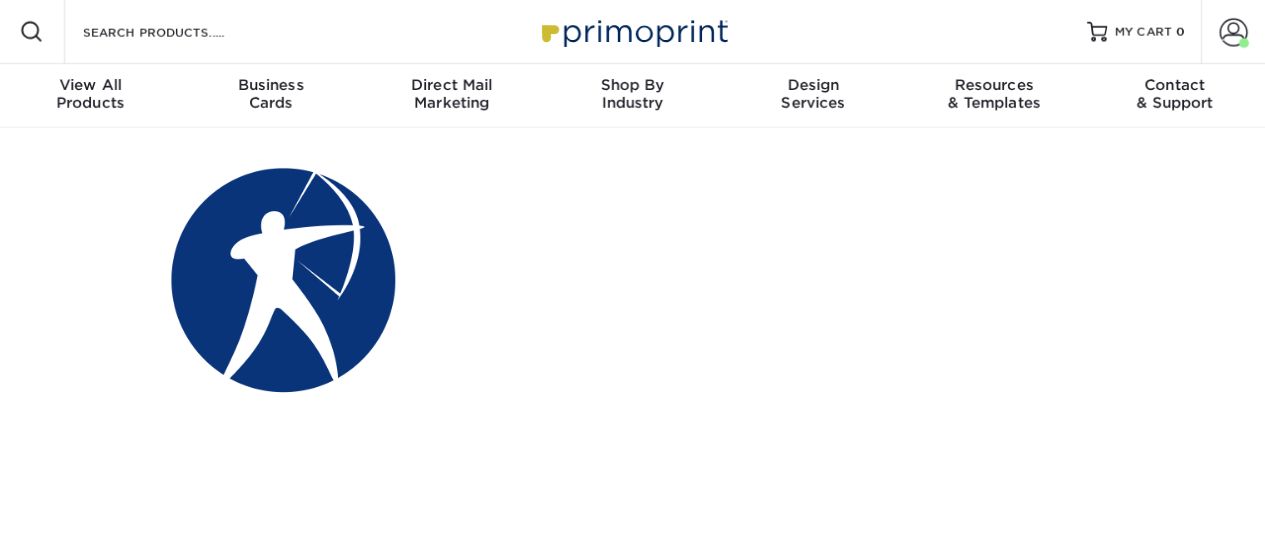 scroll, scrollTop: 0, scrollLeft: 0, axis: both 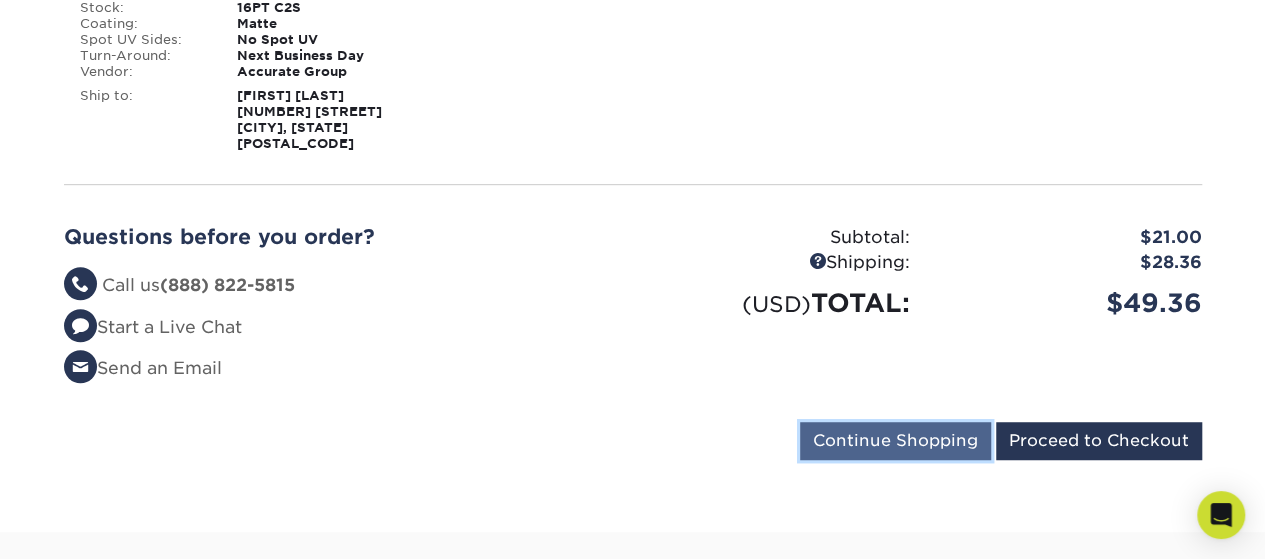 click on "Continue Shopping" at bounding box center (895, 441) 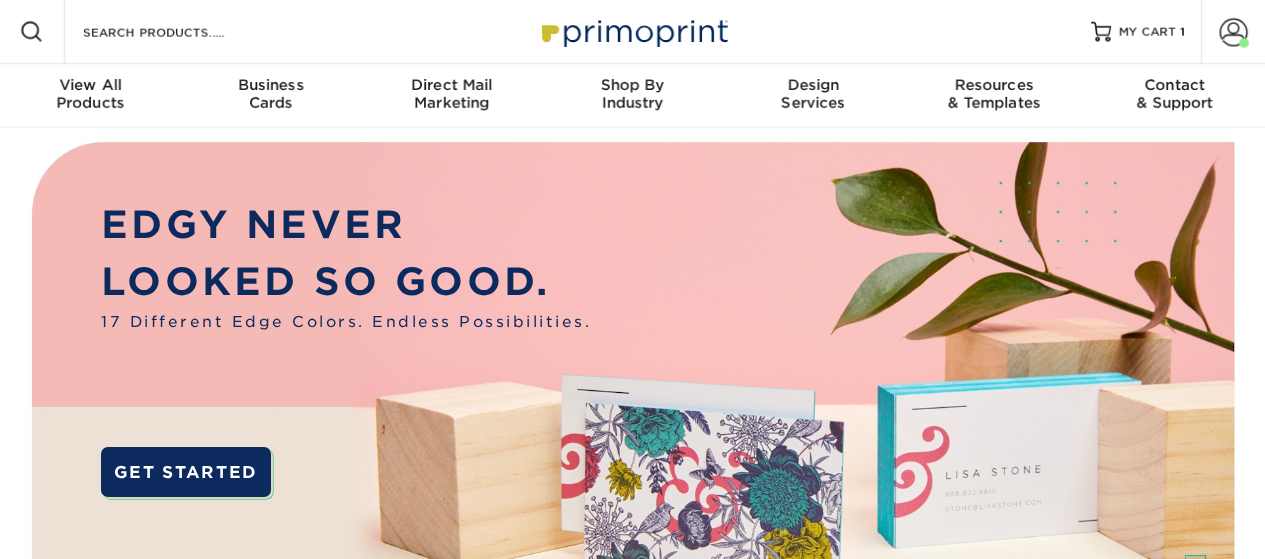 scroll, scrollTop: 0, scrollLeft: 0, axis: both 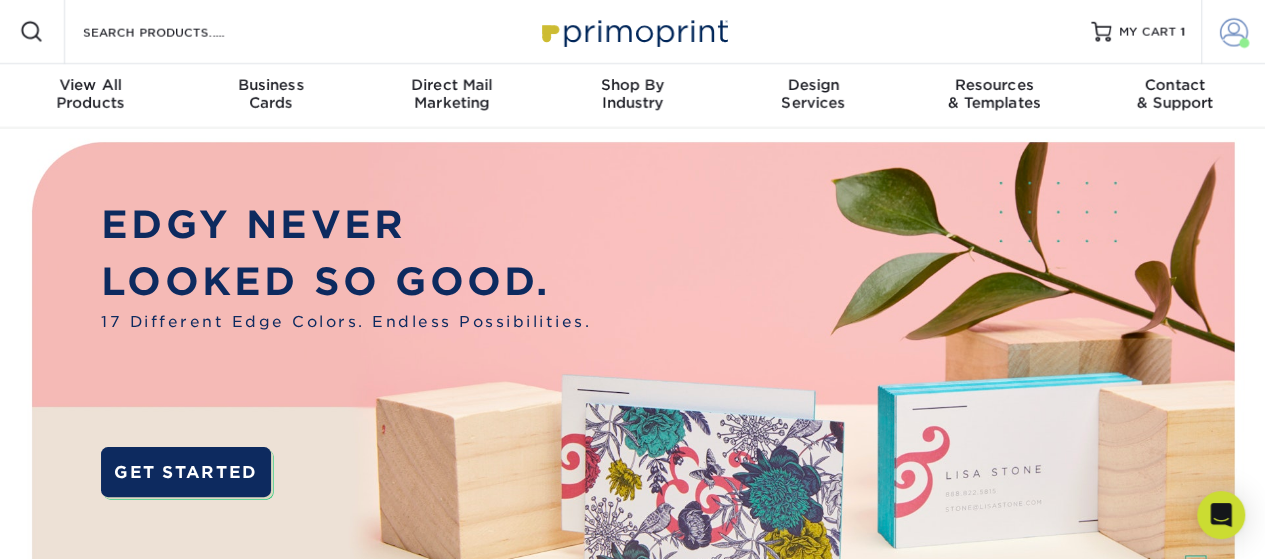click at bounding box center [1234, 32] 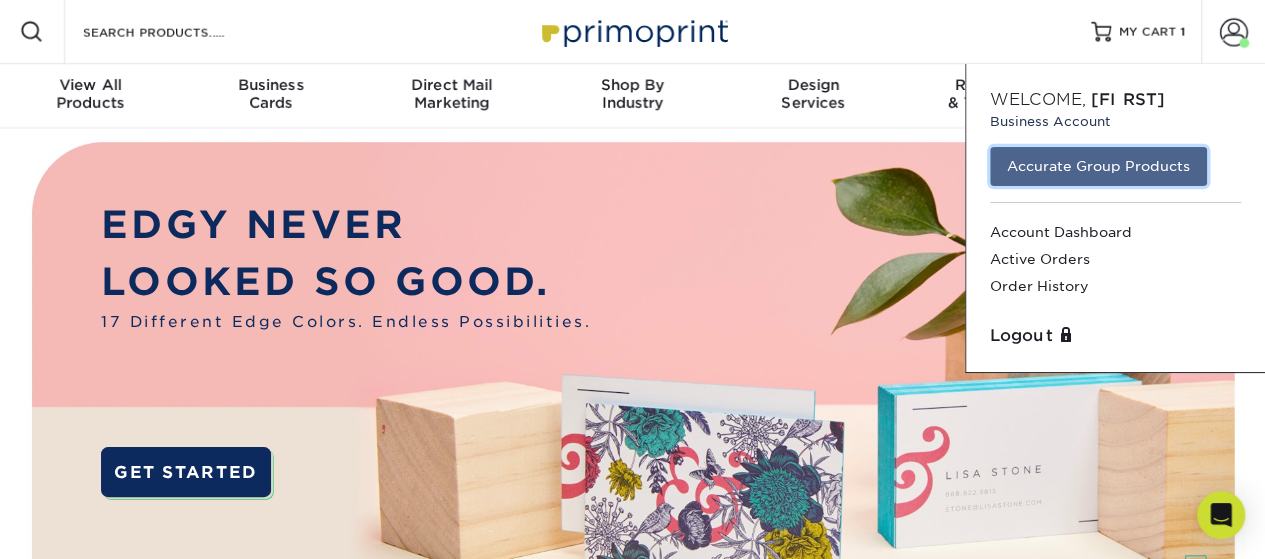 click on "Accurate Group Products" at bounding box center [1098, 166] 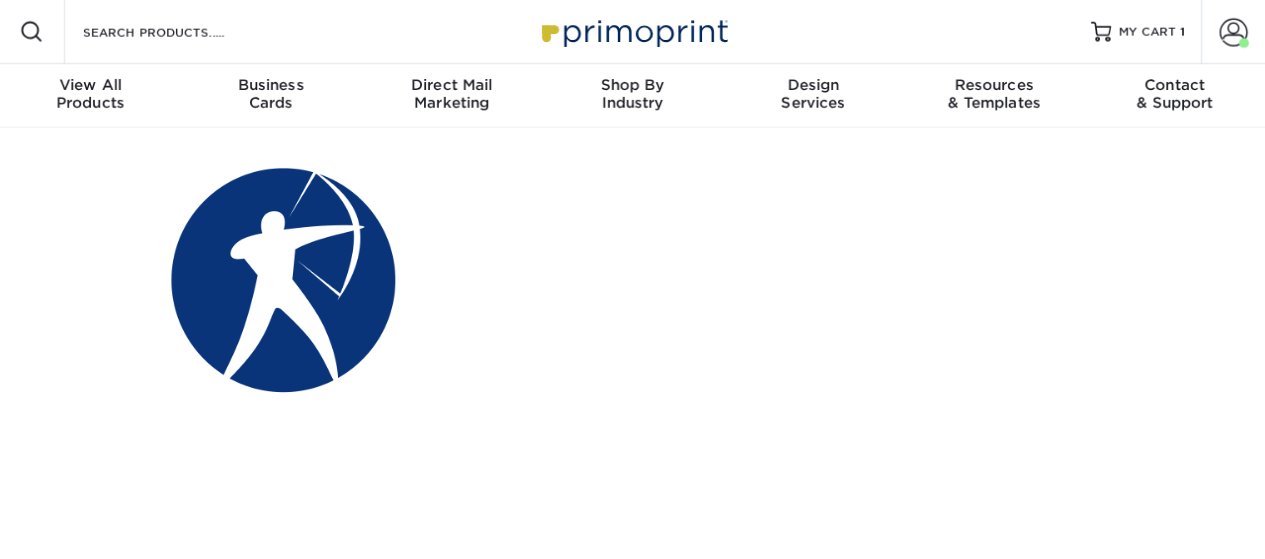 scroll, scrollTop: 0, scrollLeft: 0, axis: both 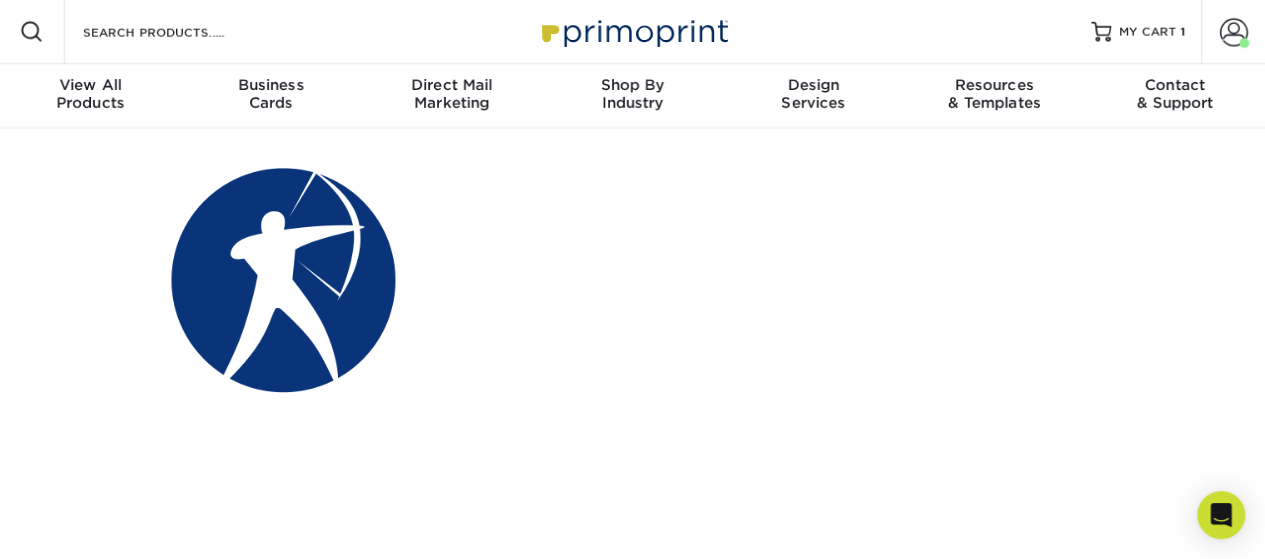 click at bounding box center [633, 277] 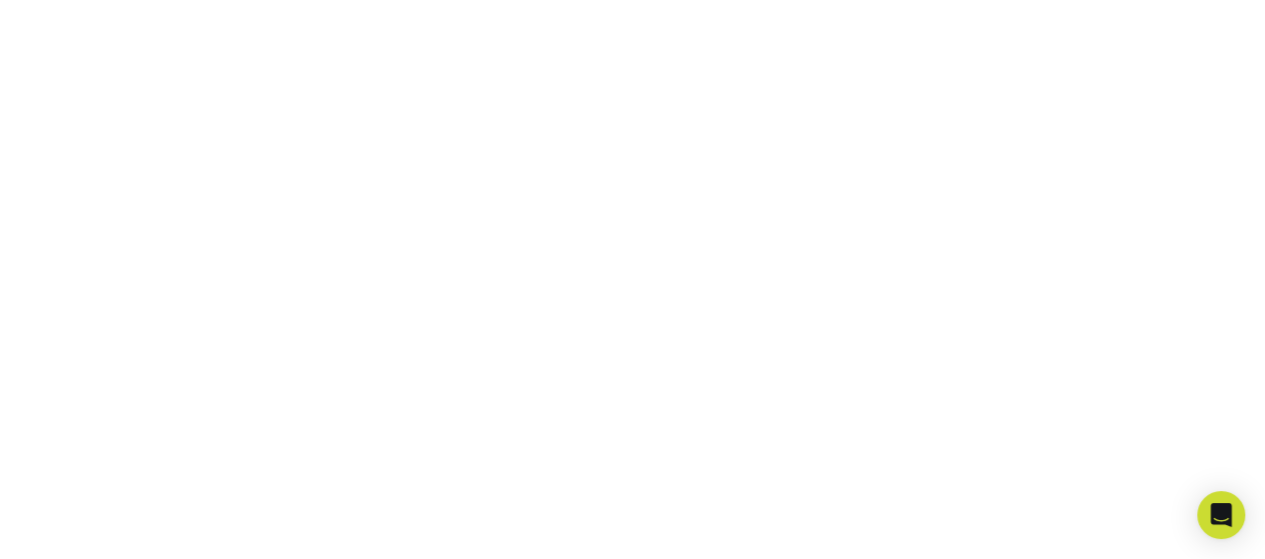 scroll, scrollTop: 426, scrollLeft: 0, axis: vertical 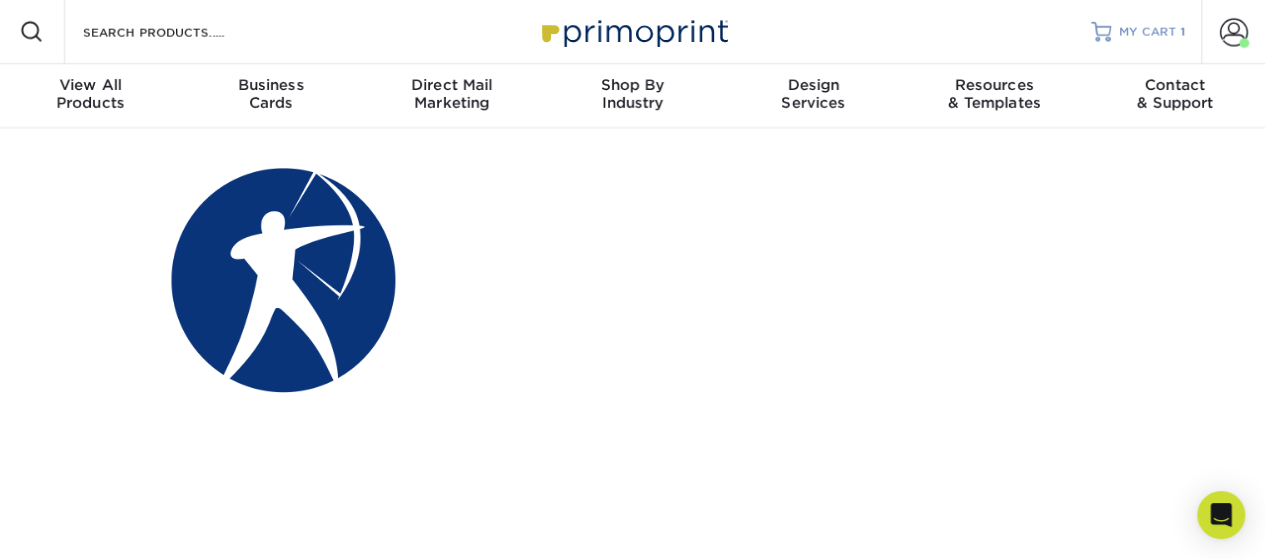 click on "MY CART" at bounding box center [1147, 32] 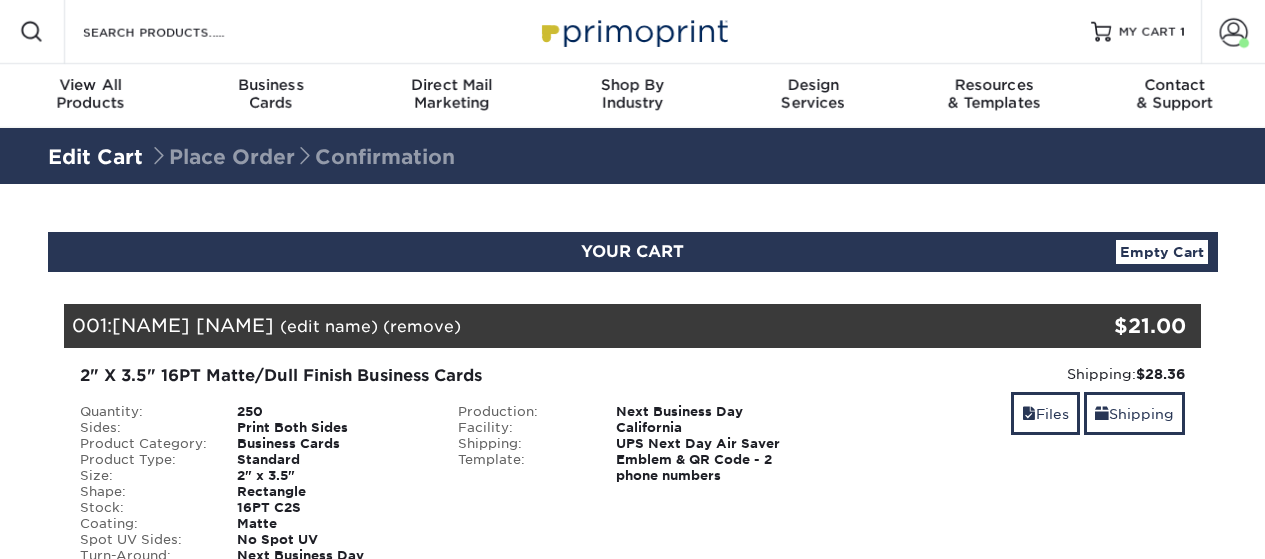 scroll, scrollTop: 0, scrollLeft: 0, axis: both 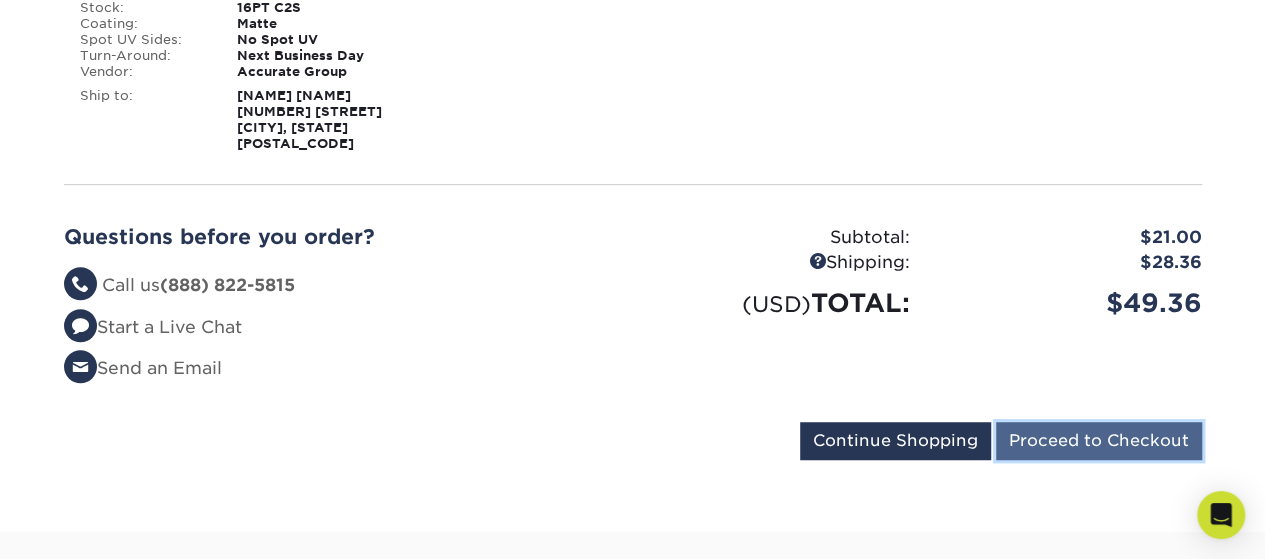 click on "Proceed to Checkout" at bounding box center [1099, 441] 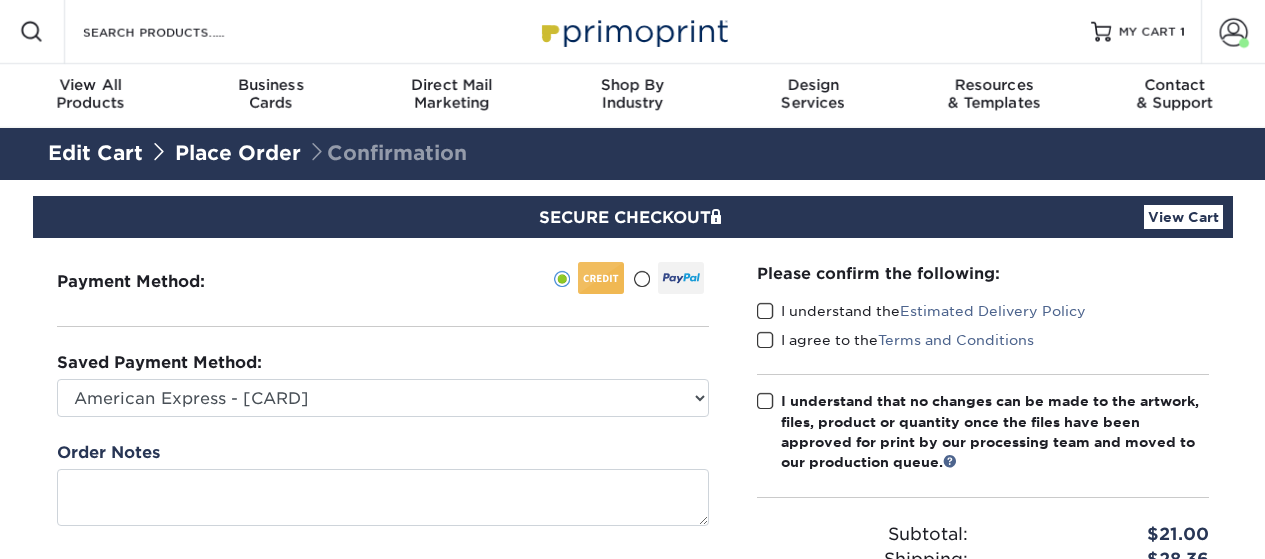 scroll, scrollTop: 0, scrollLeft: 0, axis: both 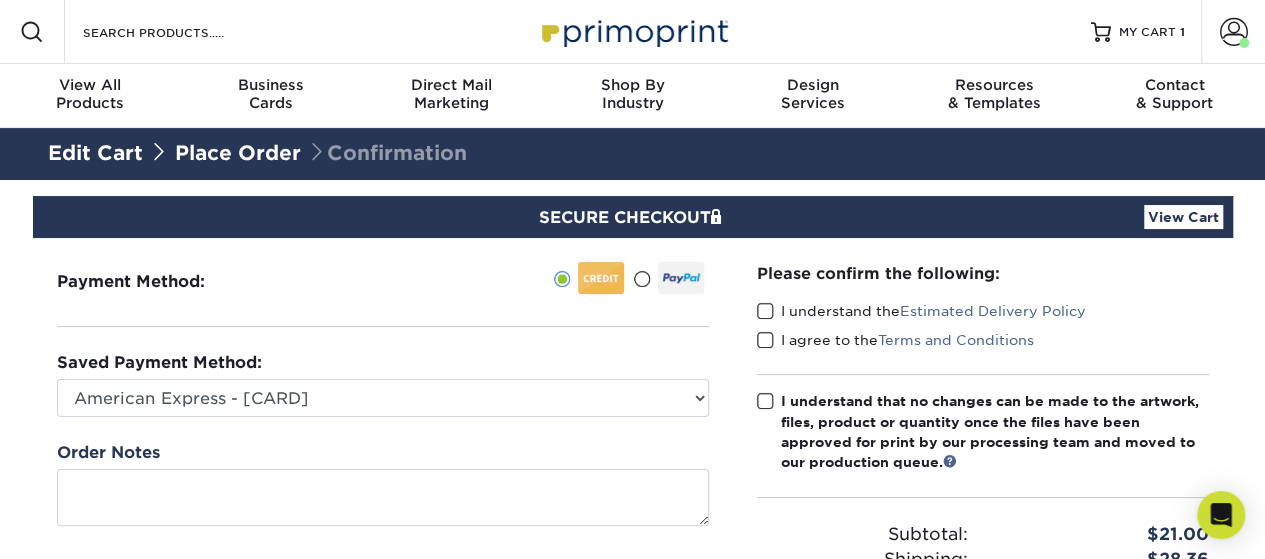 click at bounding box center [765, 311] 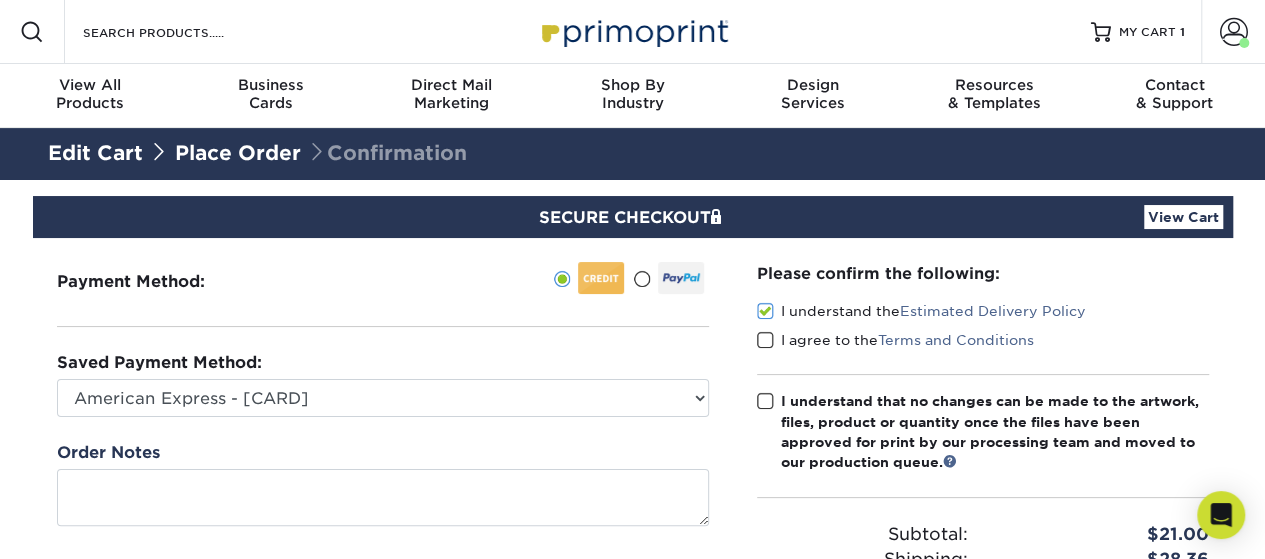 click at bounding box center (765, 340) 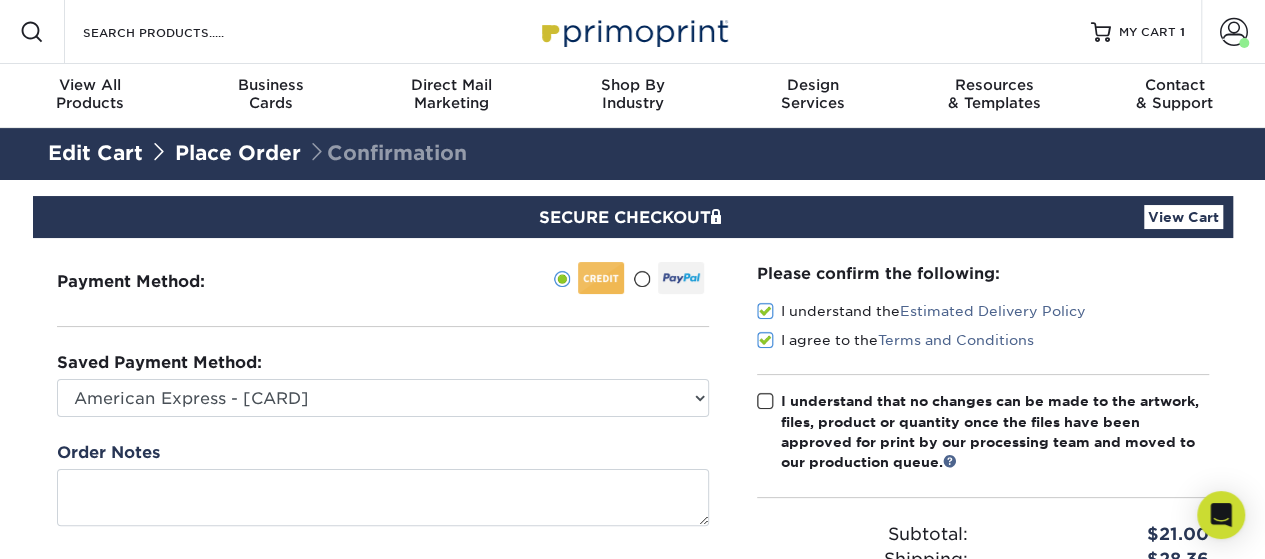 click at bounding box center [765, 401] 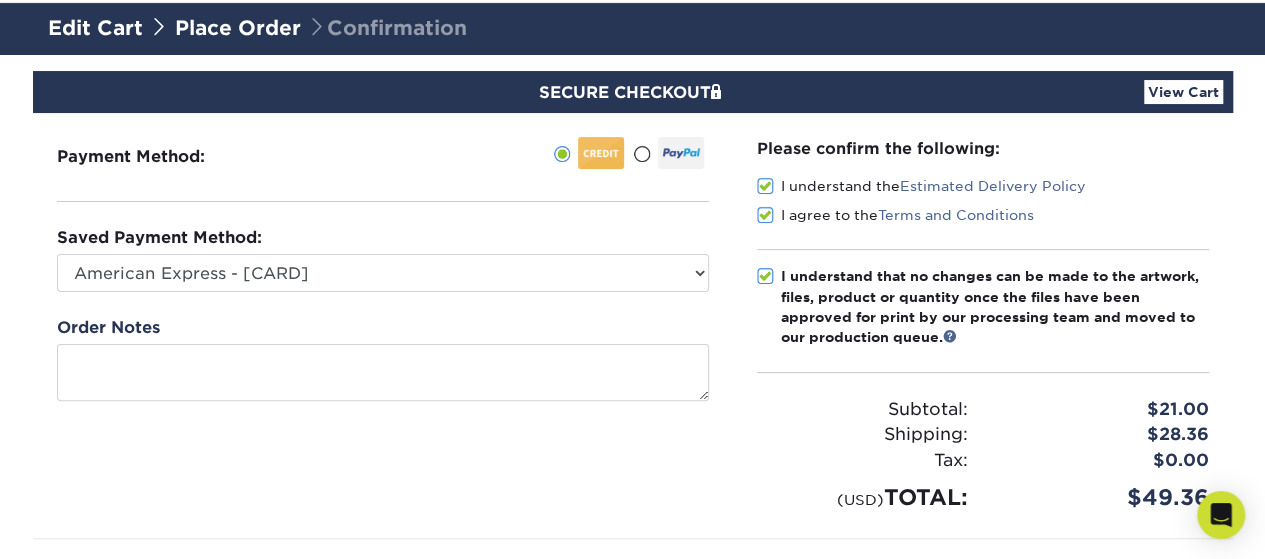 scroll, scrollTop: 200, scrollLeft: 0, axis: vertical 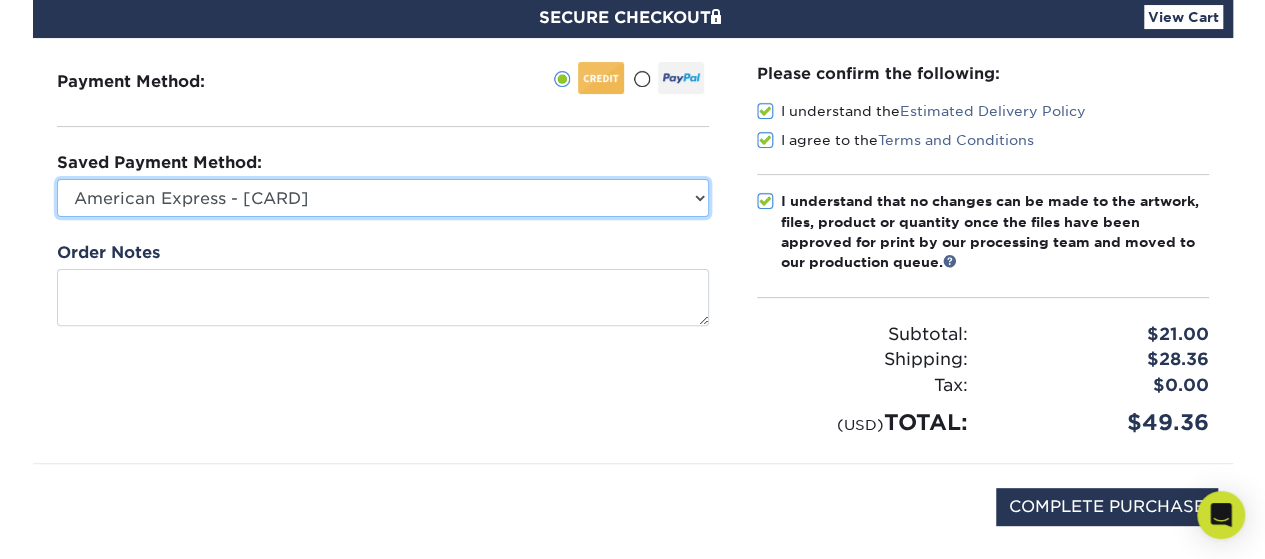 click on "American Express - XXXX1253 American Express - XXXX1352 American Express - XXXX2145 American Express - XXXX2145 New Credit Card" at bounding box center (383, 198) 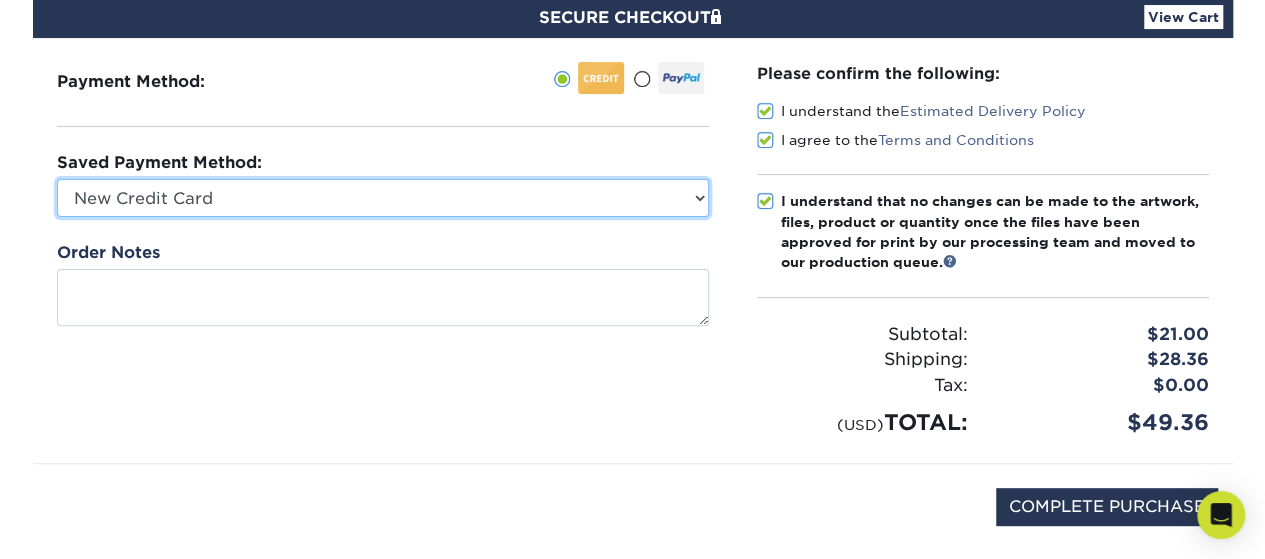 click on "American Express - XXXX1253 American Express - XXXX1352 American Express - XXXX2145 American Express - XXXX2145 New Credit Card" at bounding box center (383, 198) 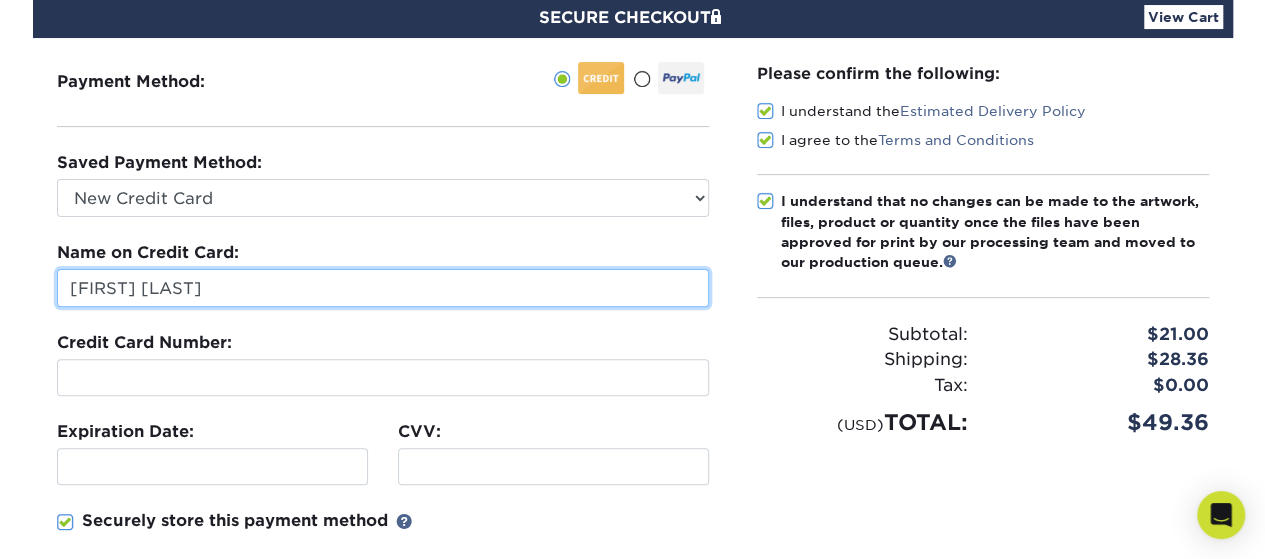 click on "[NAME] [NAME]" at bounding box center (383, 288) 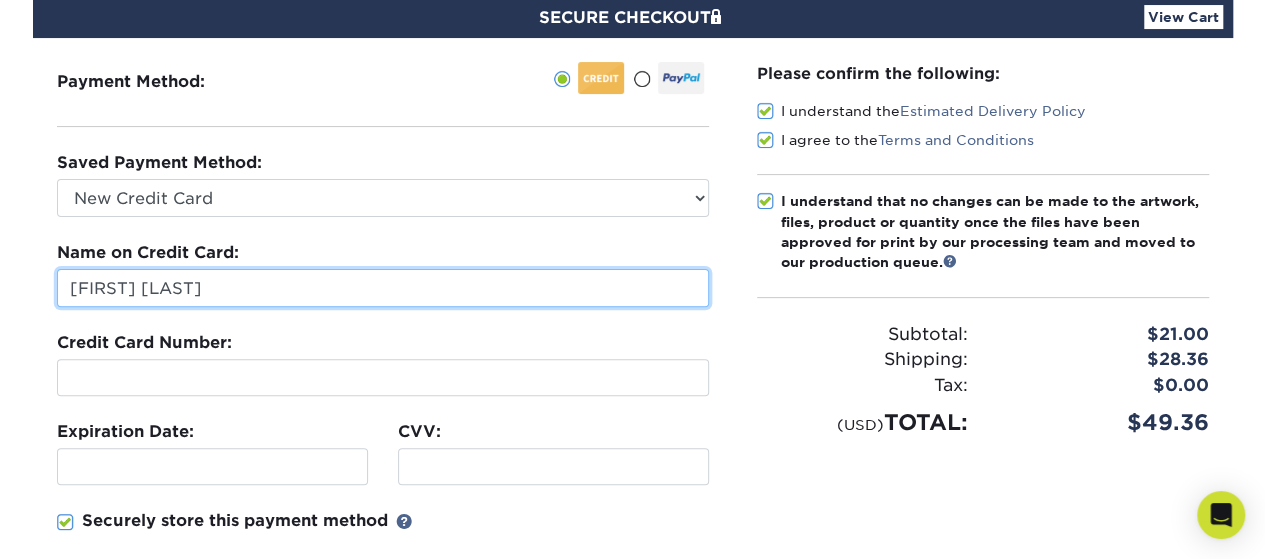 type on "Paul Doman" 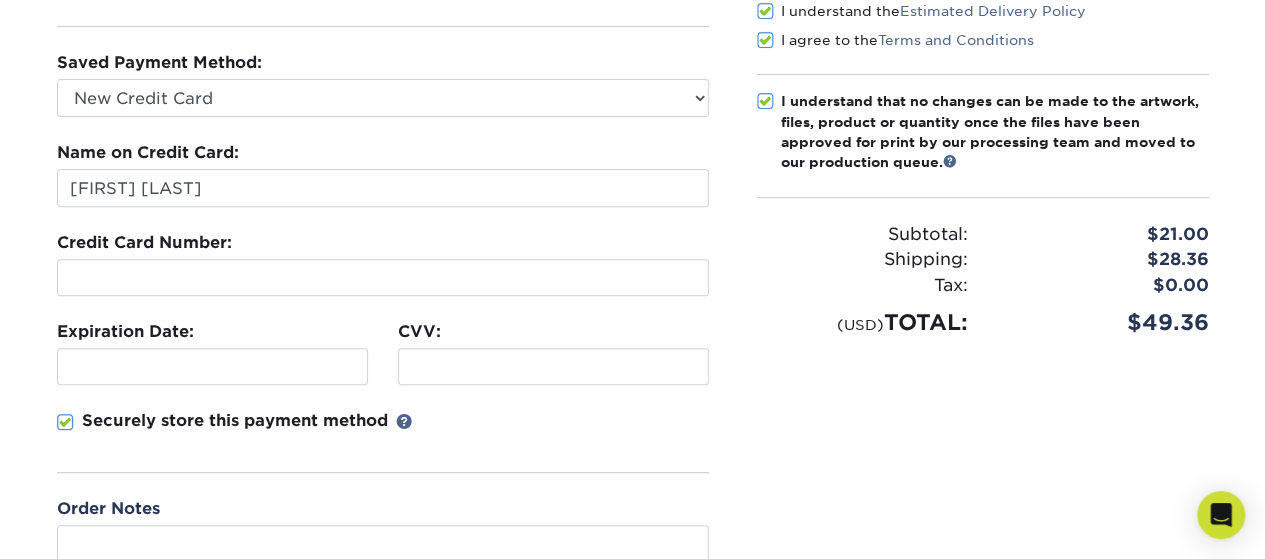 scroll, scrollTop: 500, scrollLeft: 0, axis: vertical 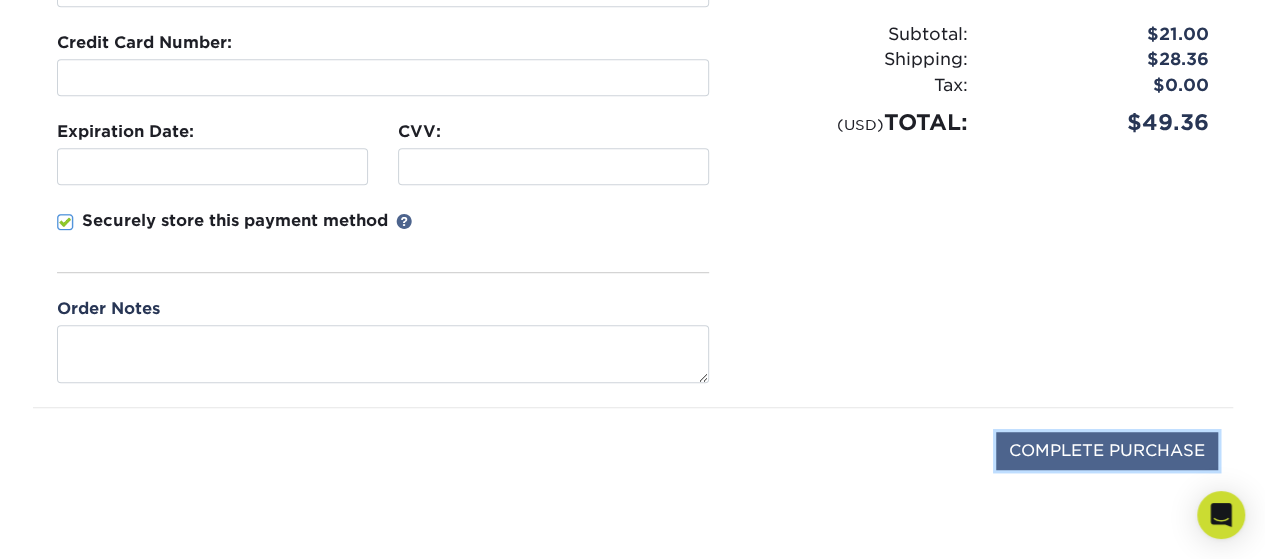 click on "COMPLETE PURCHASE" at bounding box center [1107, 451] 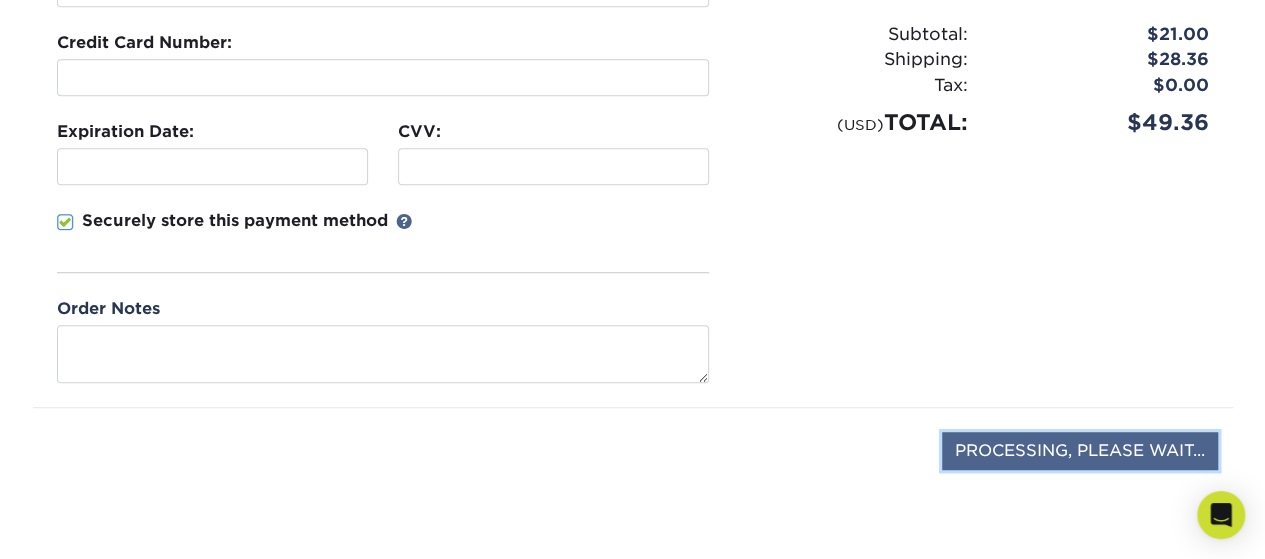 type on "PROCESSING, PLEASE WAIT..." 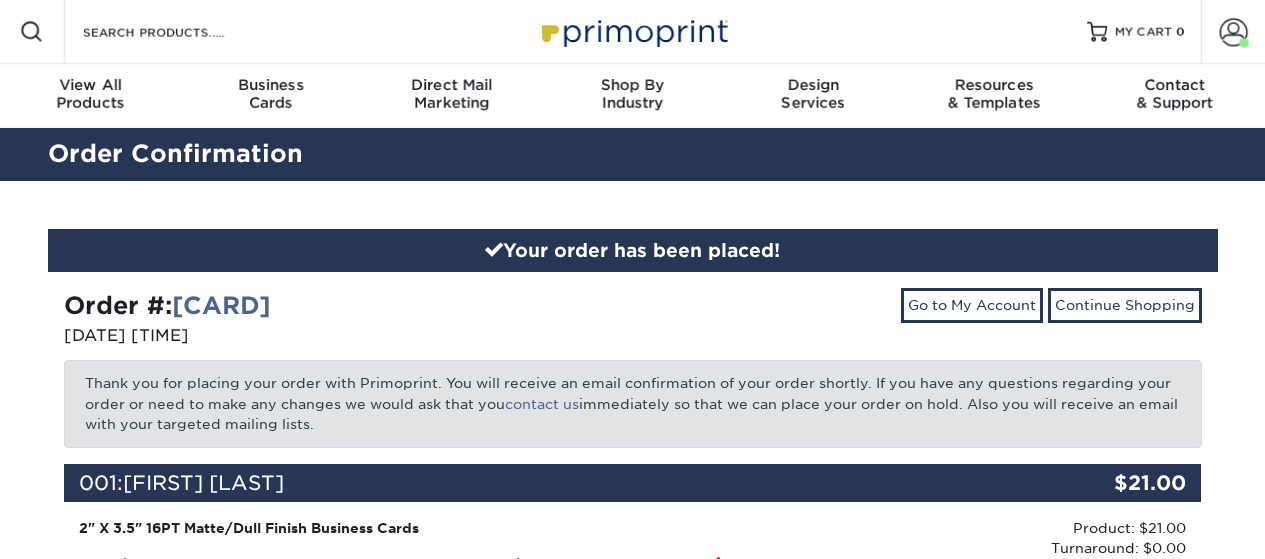 scroll, scrollTop: 0, scrollLeft: 0, axis: both 